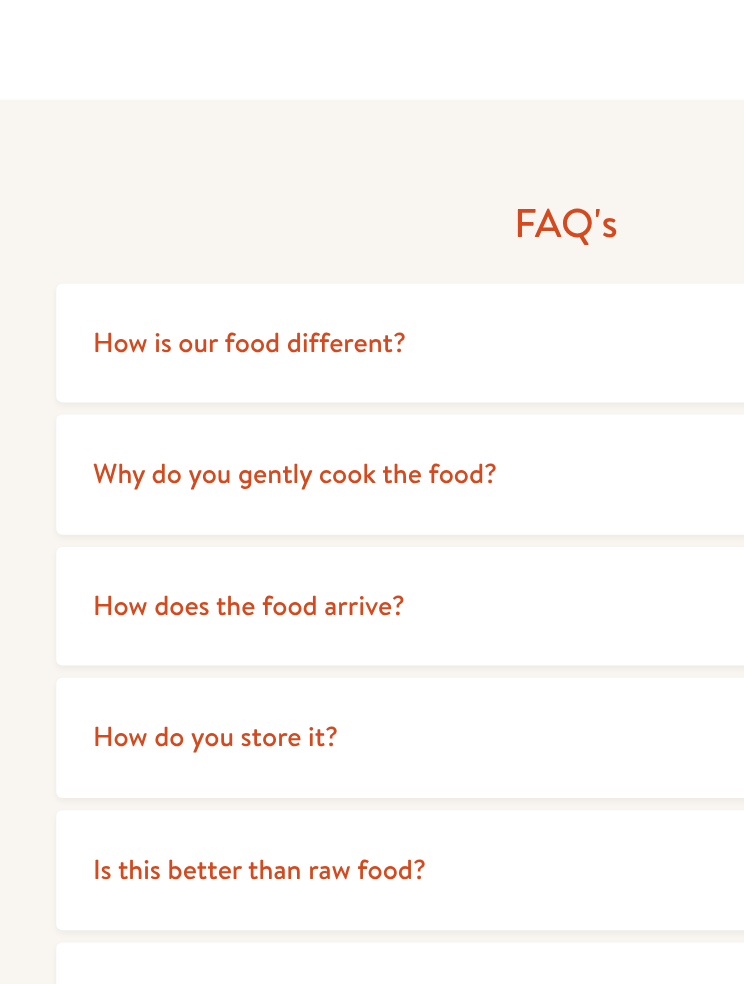 scroll, scrollTop: 0, scrollLeft: 0, axis: both 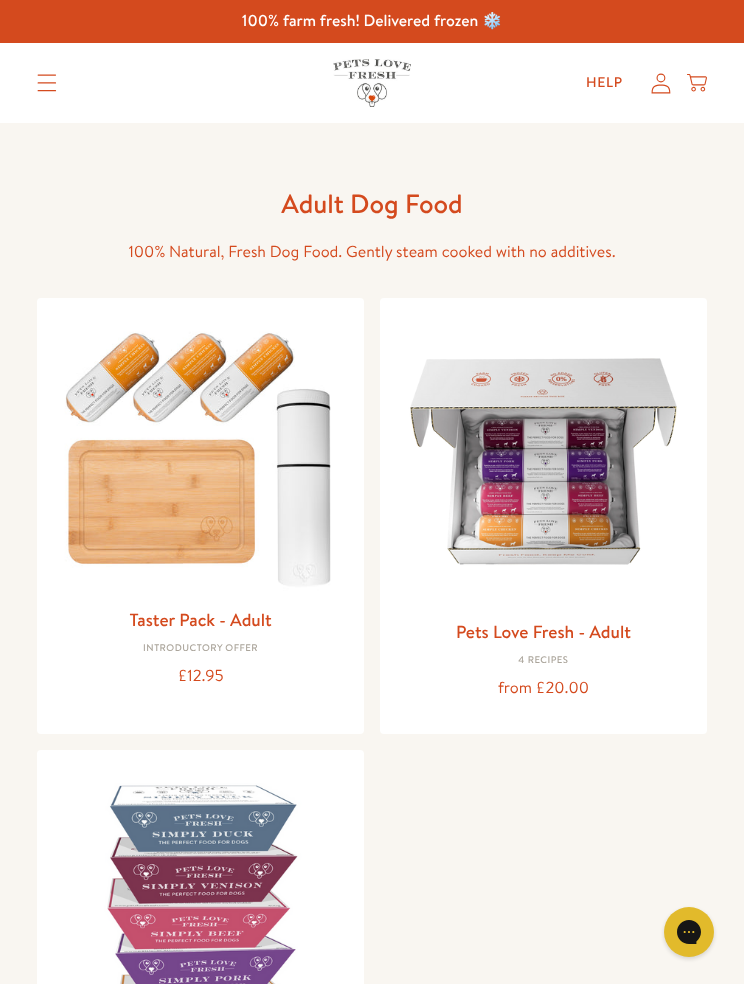click at bounding box center [200, 455] 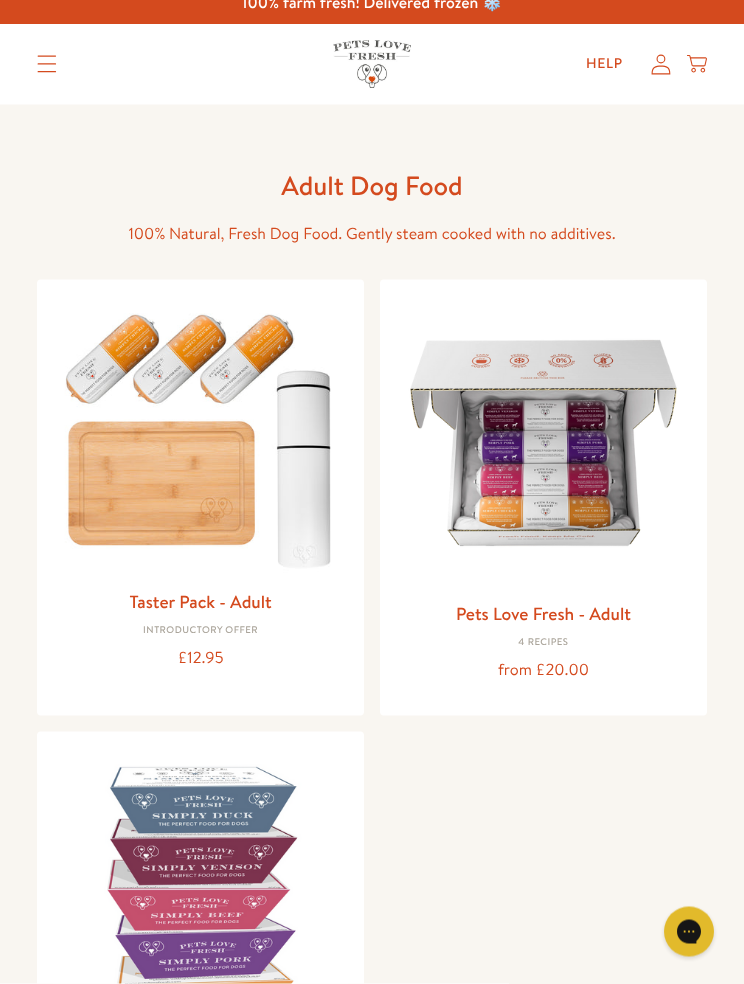 scroll, scrollTop: 19, scrollLeft: 0, axis: vertical 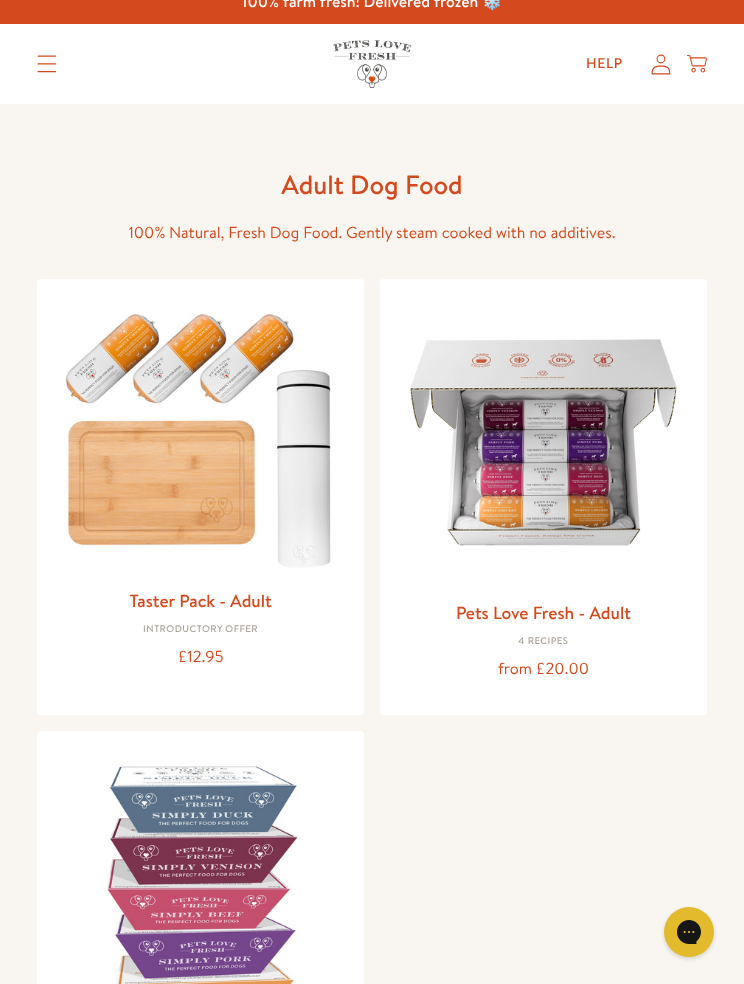 click at bounding box center [47, 64] 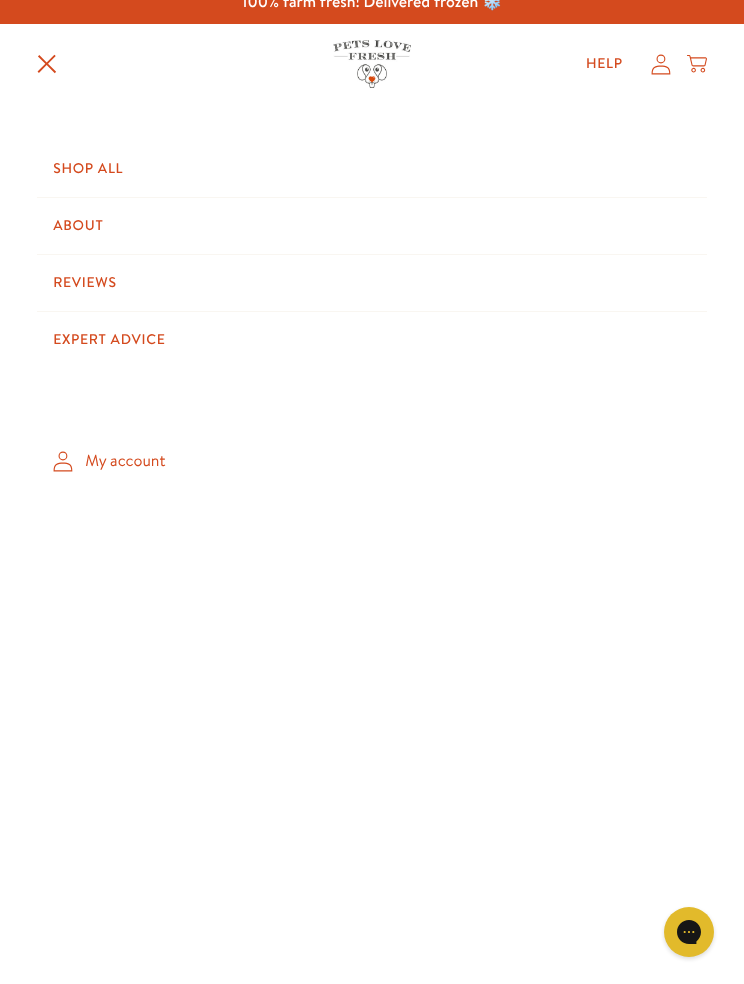 click on "Shop All" at bounding box center [372, 169] 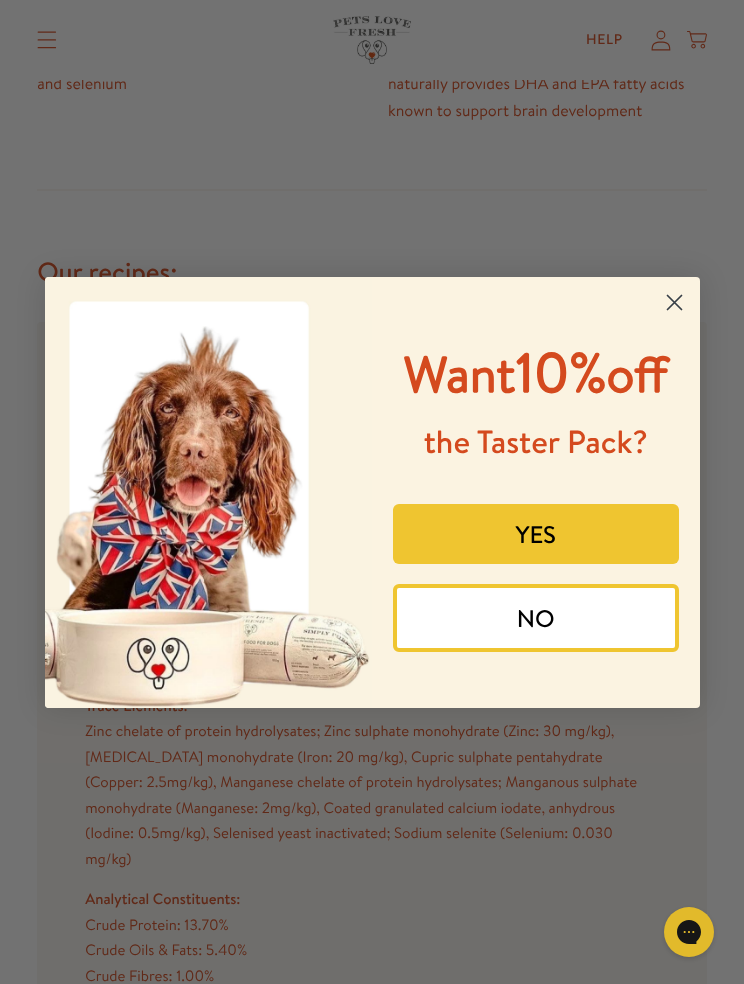 scroll, scrollTop: 2378, scrollLeft: 0, axis: vertical 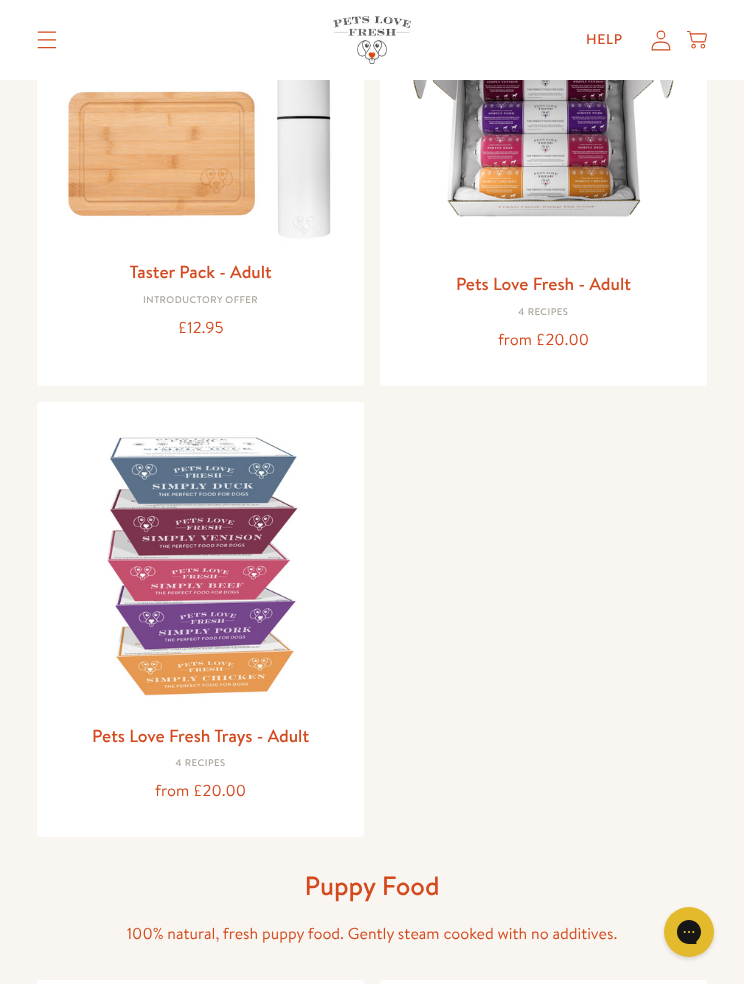 click at bounding box center [200, 565] 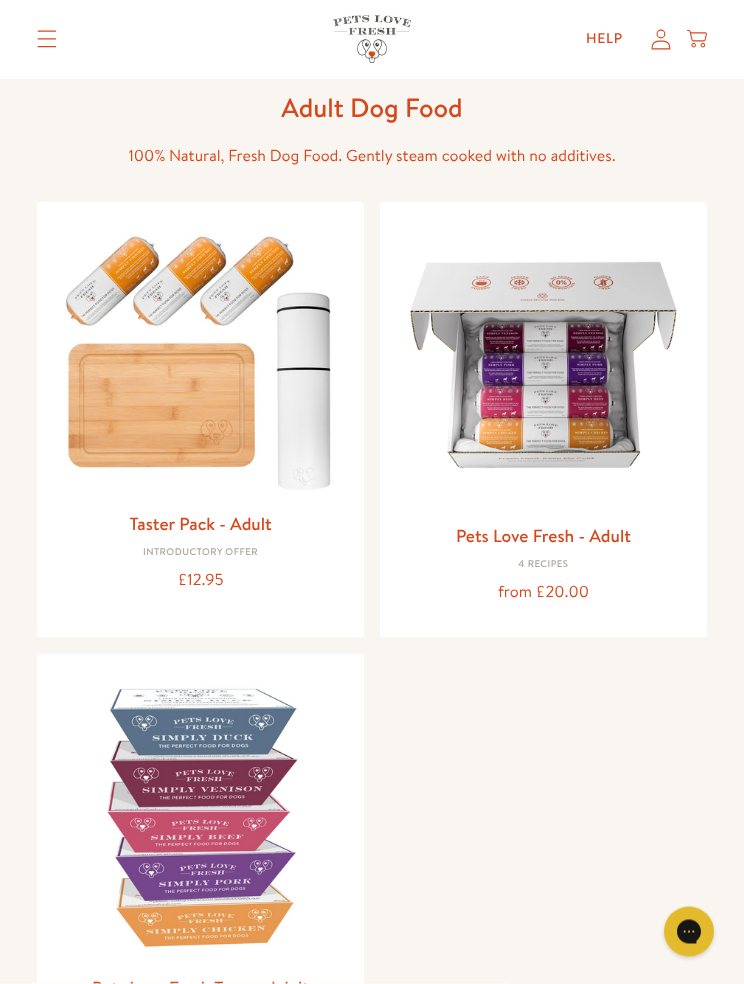 scroll, scrollTop: 89, scrollLeft: 0, axis: vertical 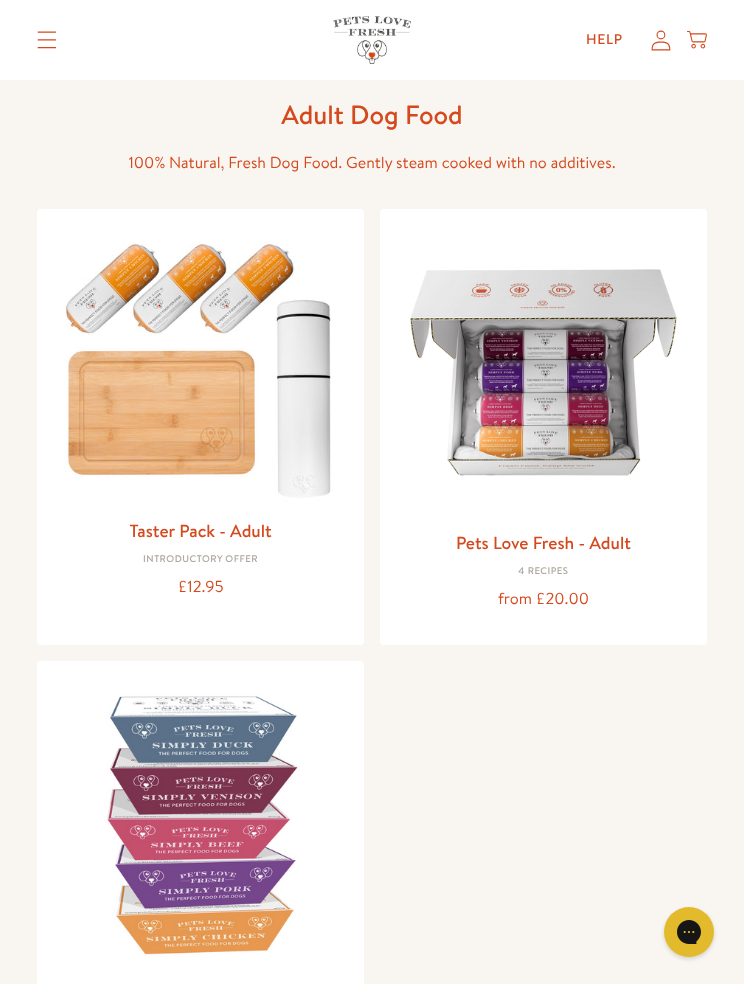 click at bounding box center [543, 372] 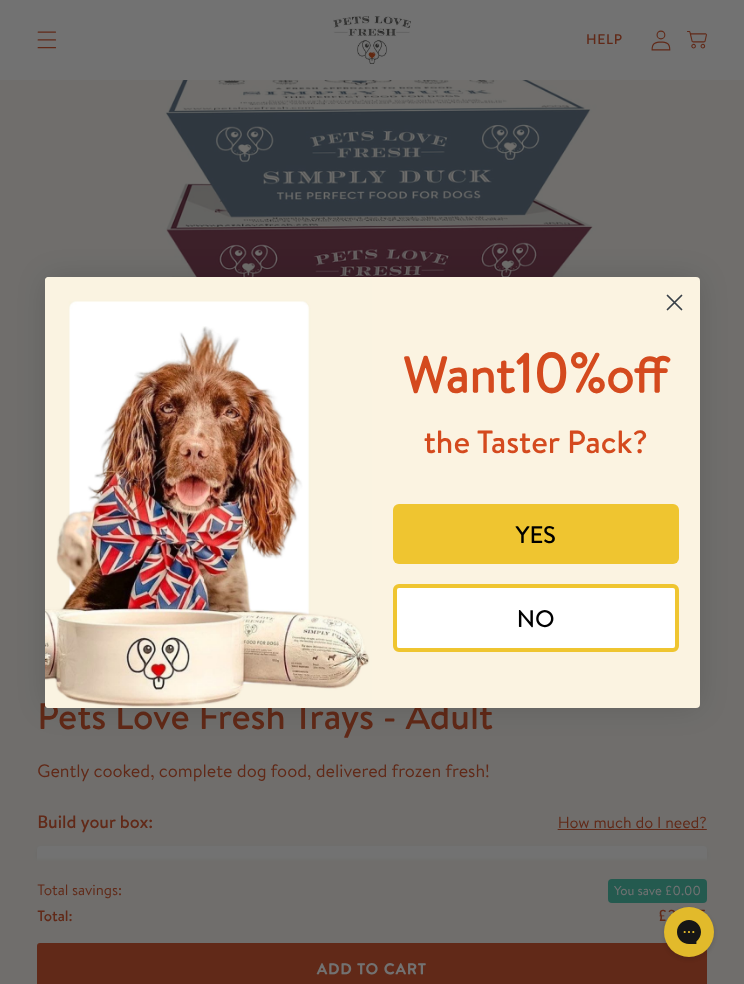 scroll, scrollTop: 0, scrollLeft: 0, axis: both 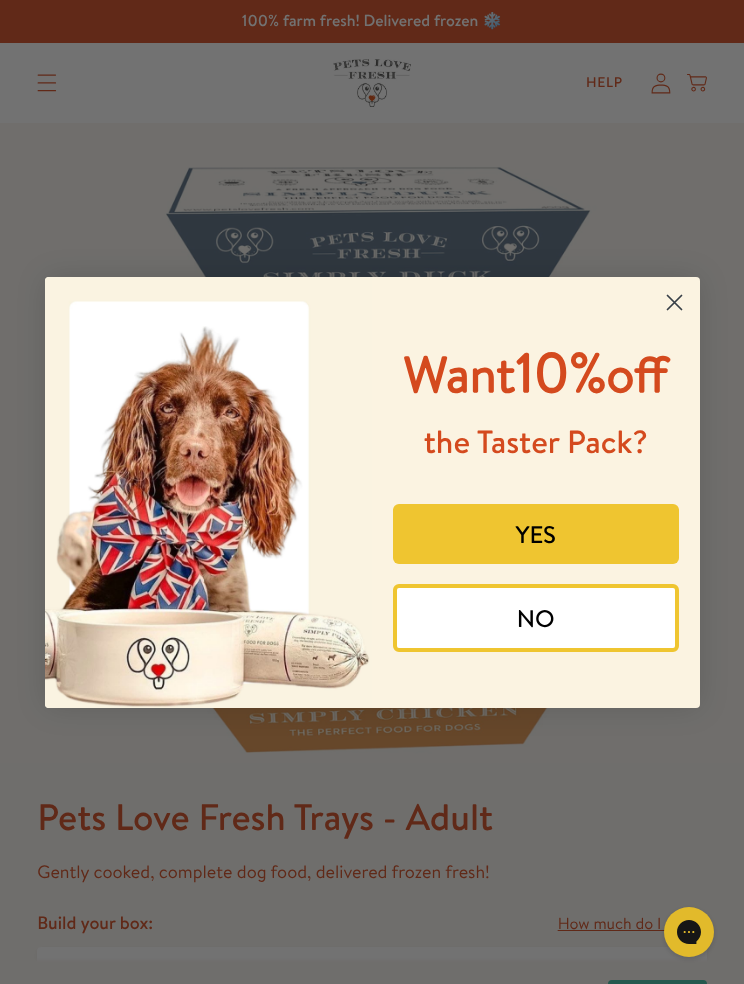 click on "YES" at bounding box center [536, 534] 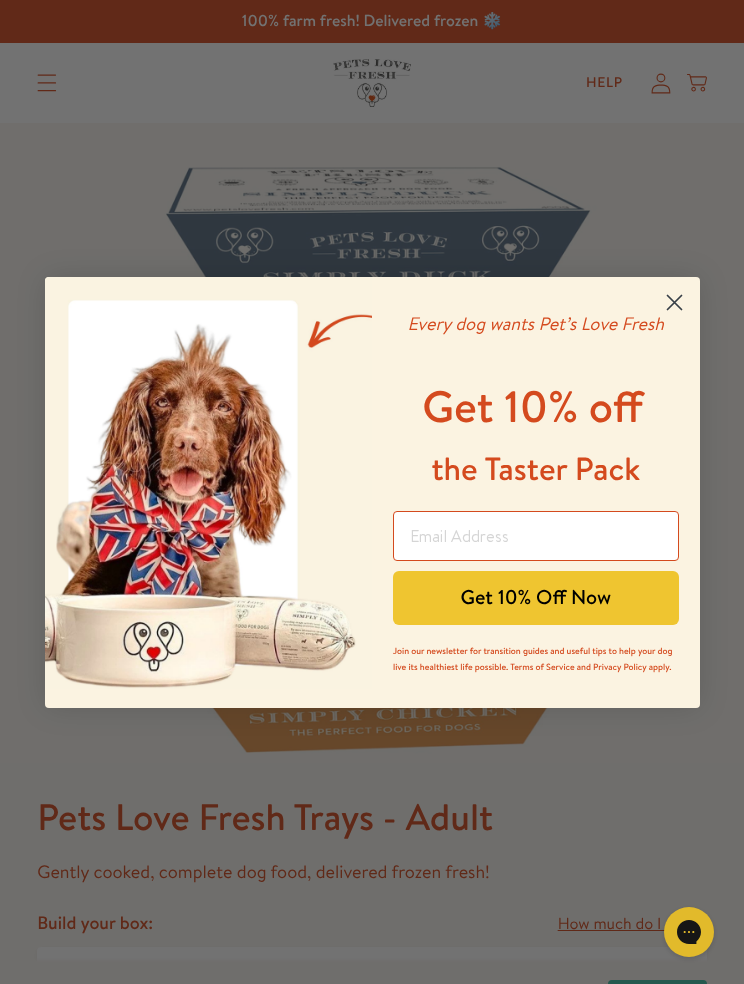 click 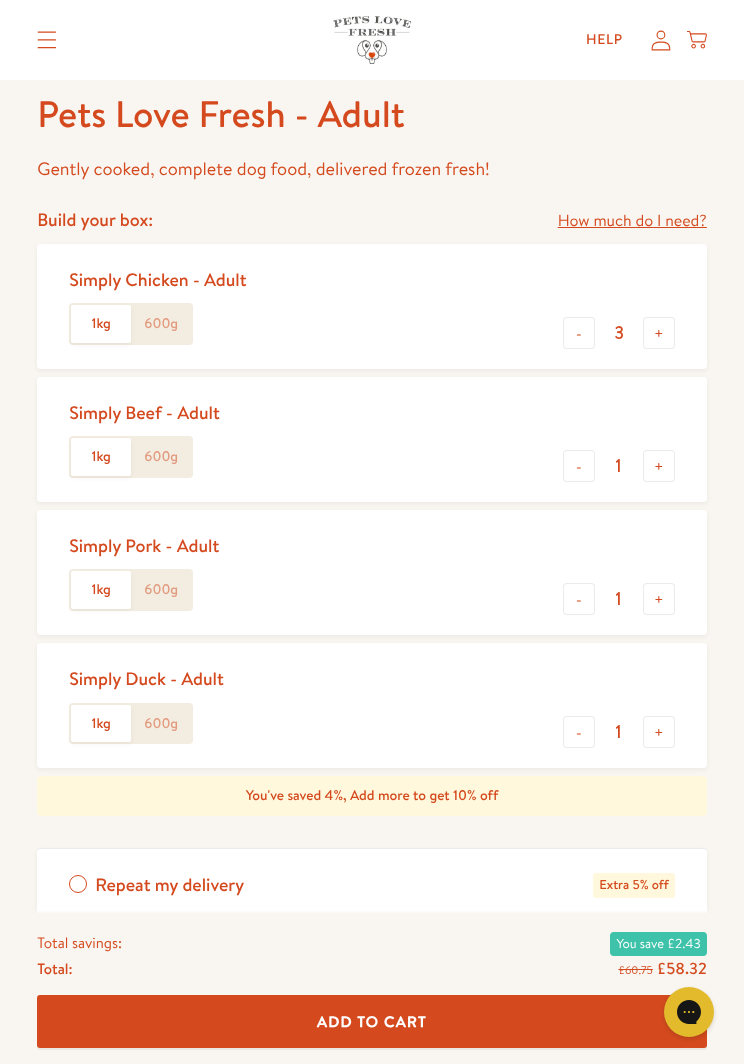 scroll, scrollTop: 704, scrollLeft: 0, axis: vertical 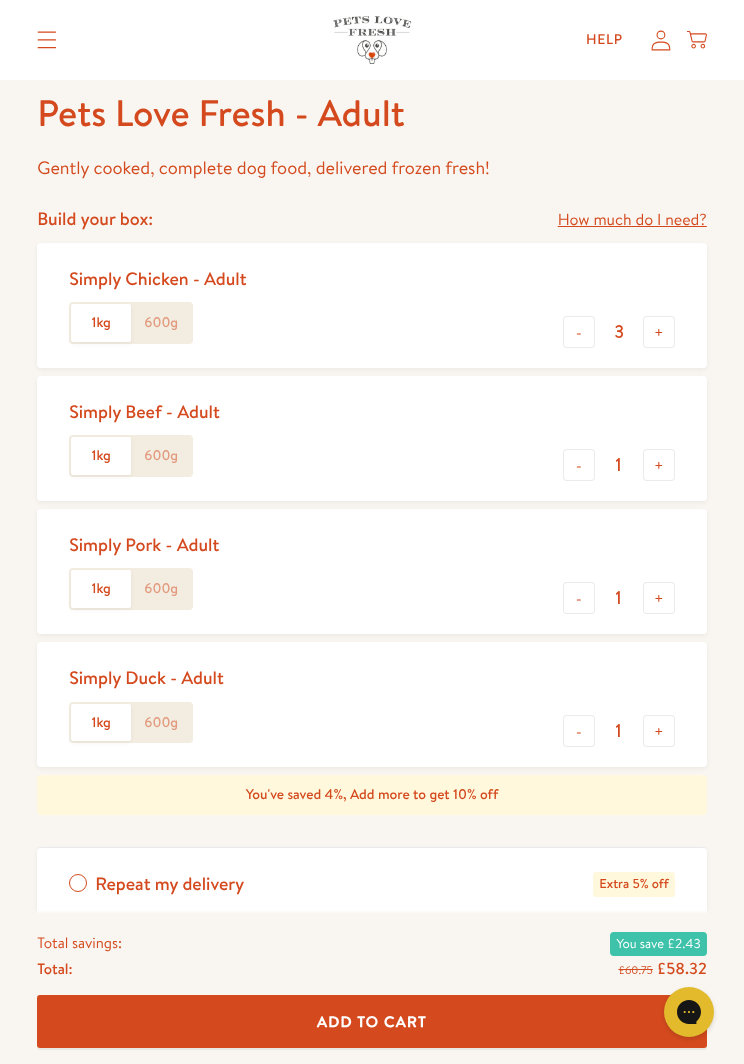 click on "-" at bounding box center [579, 332] 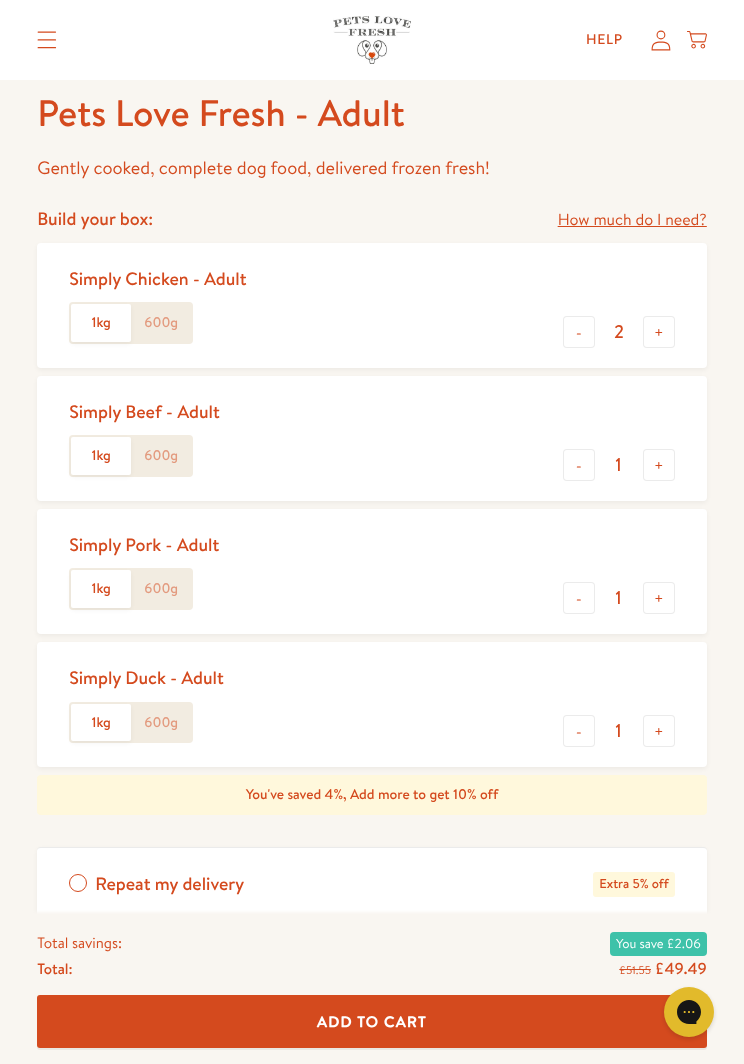 click on "-" at bounding box center (579, 332) 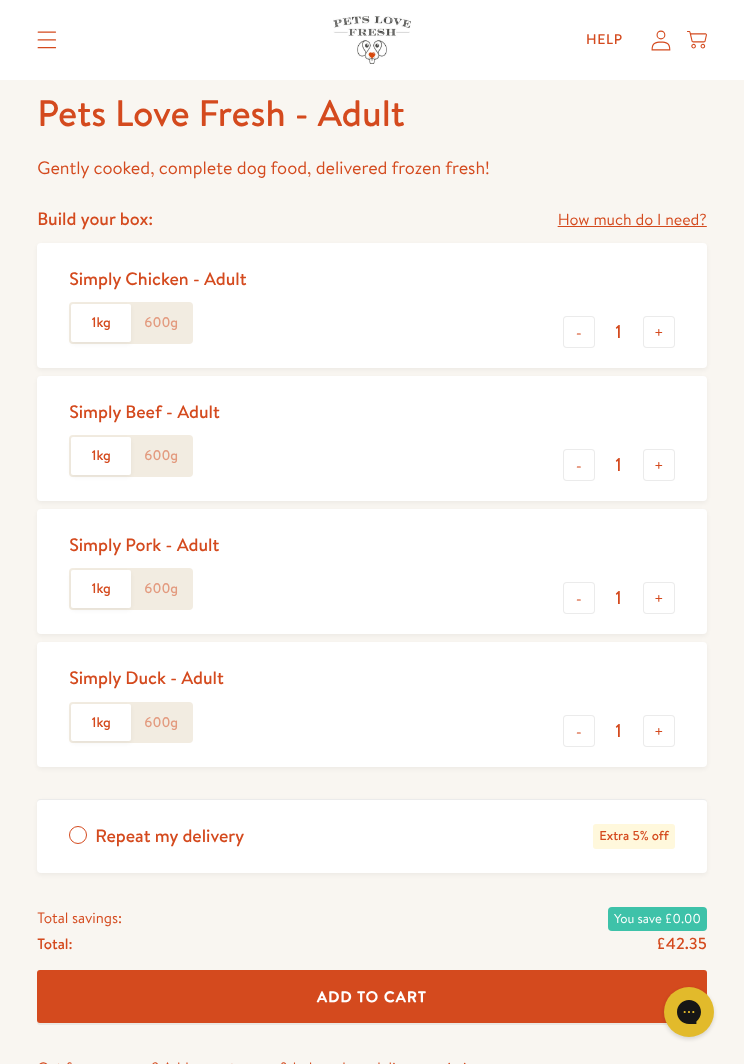 click on "-" at bounding box center (579, 332) 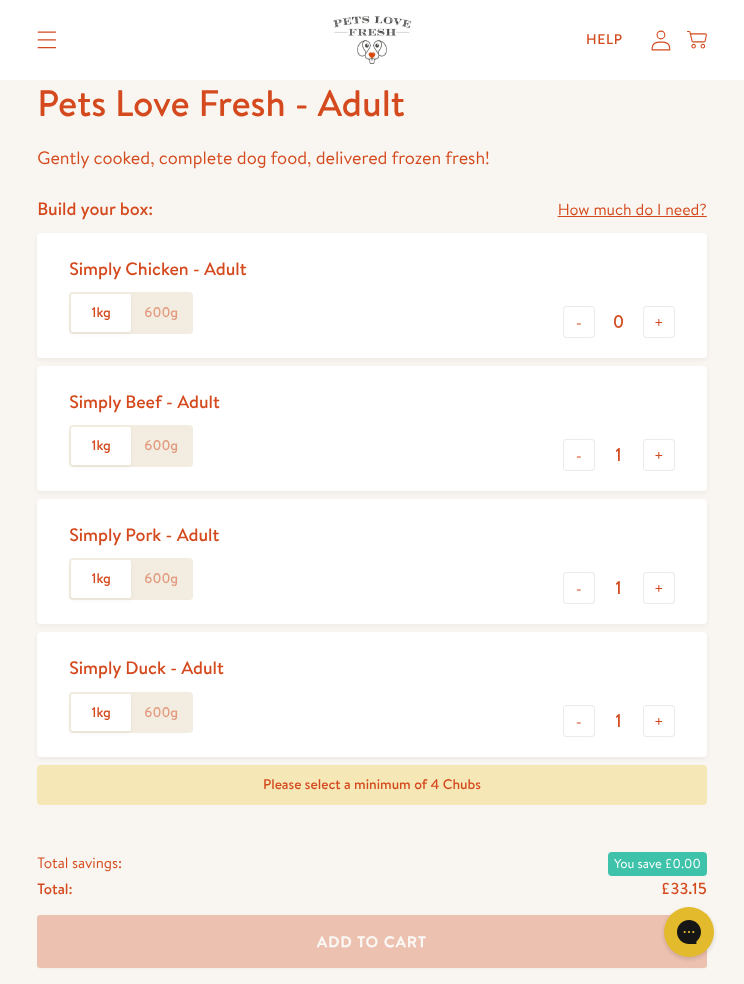 scroll, scrollTop: 705, scrollLeft: 0, axis: vertical 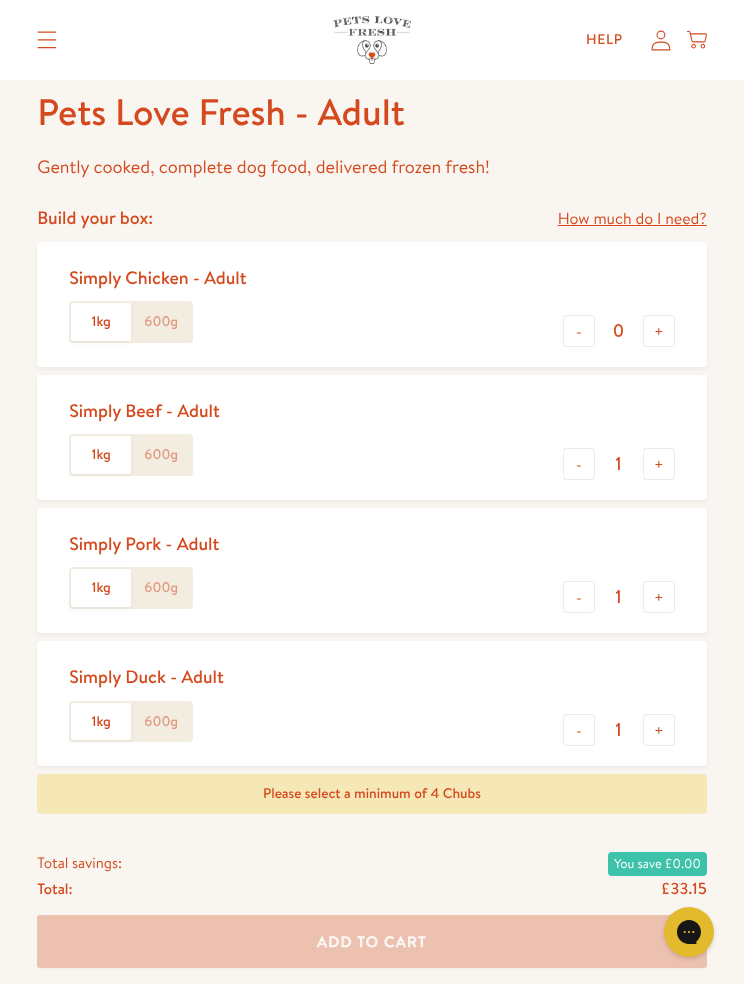 click on "How much do I need?" at bounding box center [632, 219] 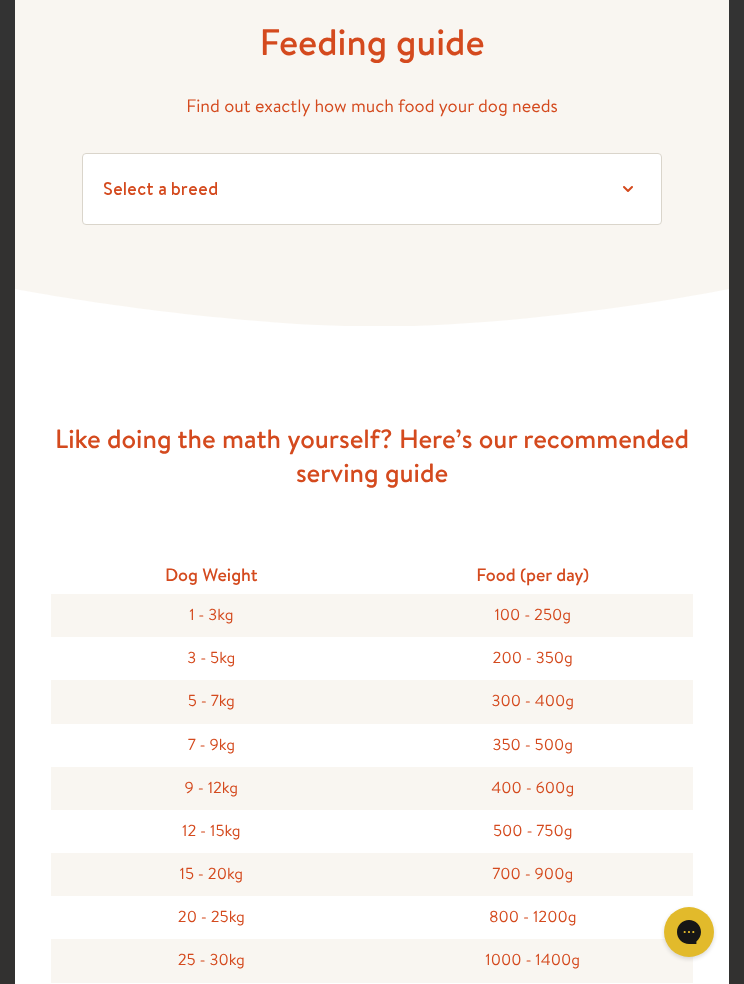 scroll, scrollTop: 124, scrollLeft: 0, axis: vertical 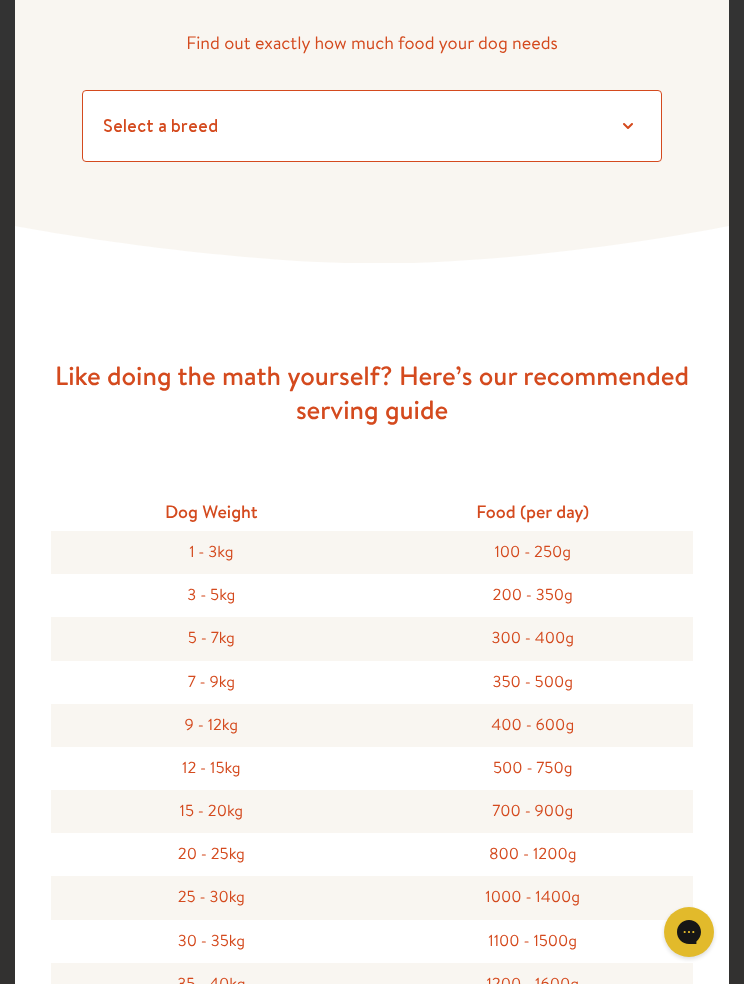 click on "Select a breed
Affenpinscher Afghan hound Airedale terrier Akita Alaskan Malamute American Staffordshire terrier American water spaniel Australian cattle dog Australian shepherd Australian terrier Basenji Basset hound Beagle Bearded collie Bedlington terrier Bernese mountain dog Bichon frise black and tan coonhound Bloodhound Border collie Border terrier Borzoi Boston terrier Bouvier des Flandres Boxer Briard Brittany Brussels griffon Bull terrier Bulldog Bullmastiff Cairn terrier Canaan dog Cavalier King Charles Spaniel Chesapeake Bay retriever Chihuahua Chinese crested Chinese shar-pei Chow chow Clumber spaniel Cocker spaniel Collie Curly-coated retriever Dachshund Dalmatian Doberman pinscher English cocker spaniel English setter English springer spaniel English toy spaniel Eskimo dog Finnish spitz Flat-coated retriever Fox terrier Foxhound French bulldog German shepherd German shorthaired pointer German wirehaired pointer Golden retriever Gordon setter Great Dane Pug" at bounding box center [372, 126] 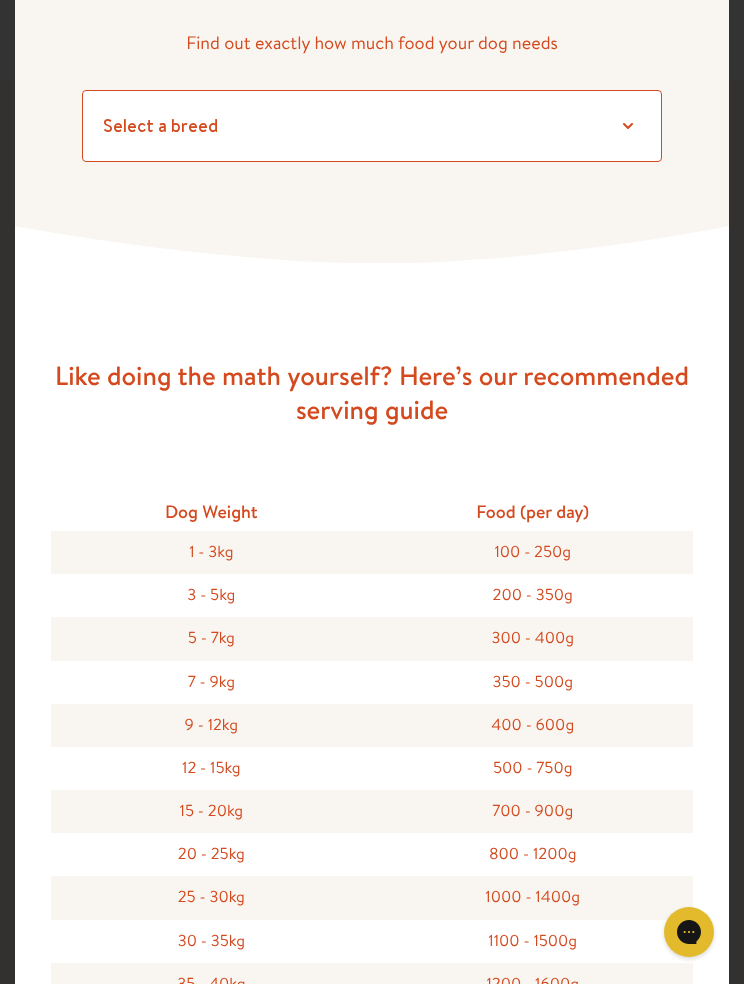 select on "6" 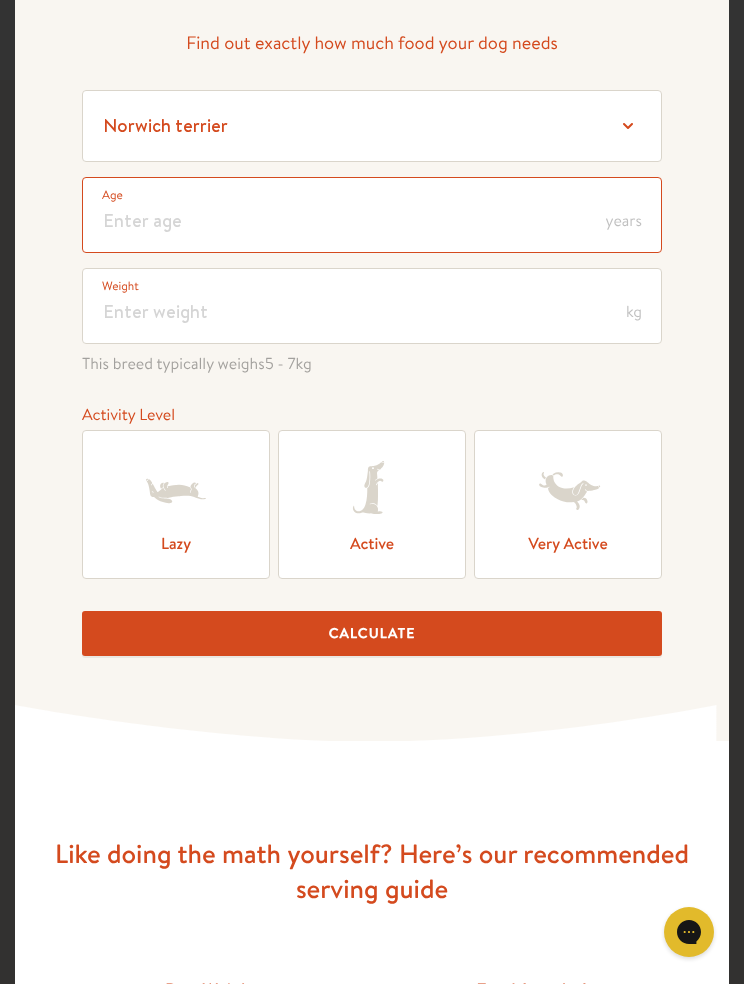 click at bounding box center (372, 215) 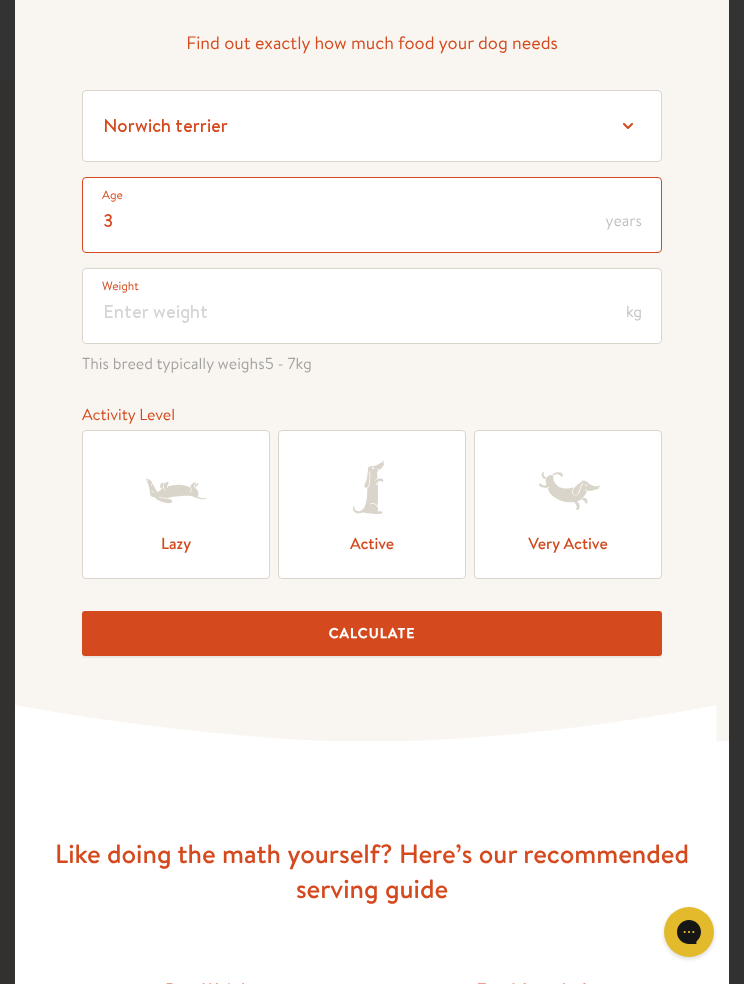 type on "3" 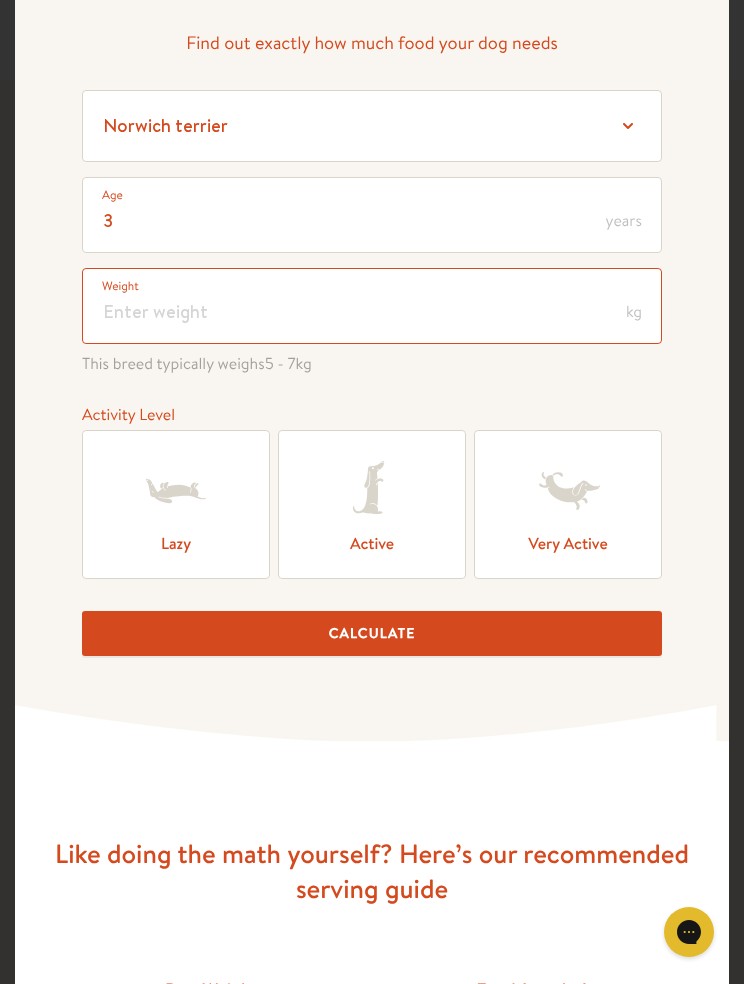 click at bounding box center (372, 306) 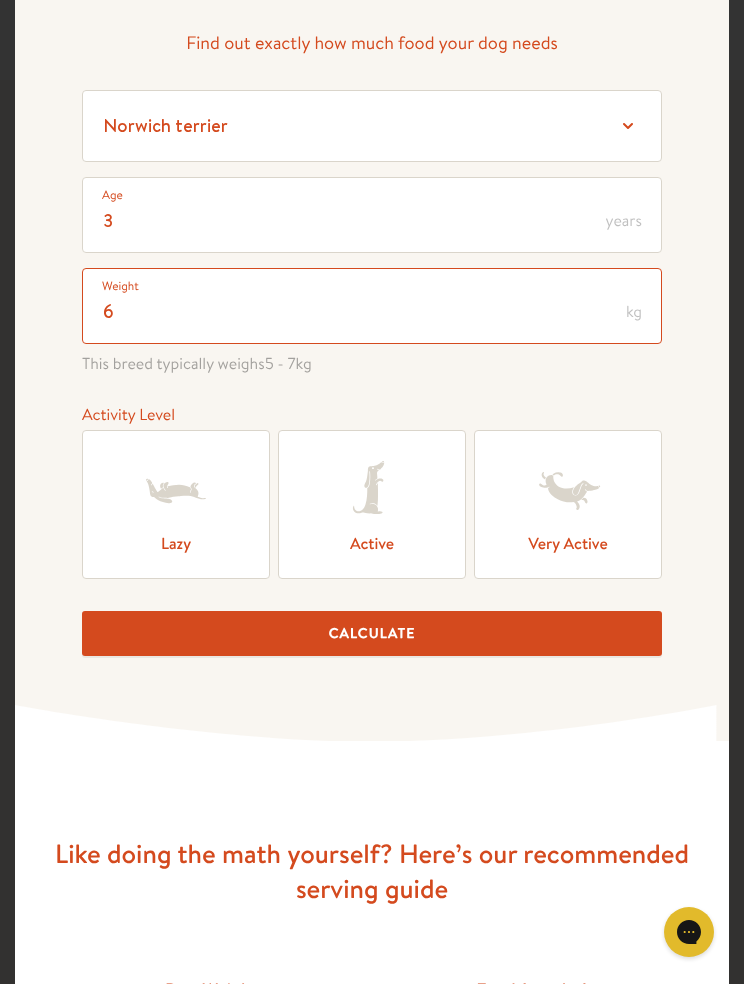 type on "6" 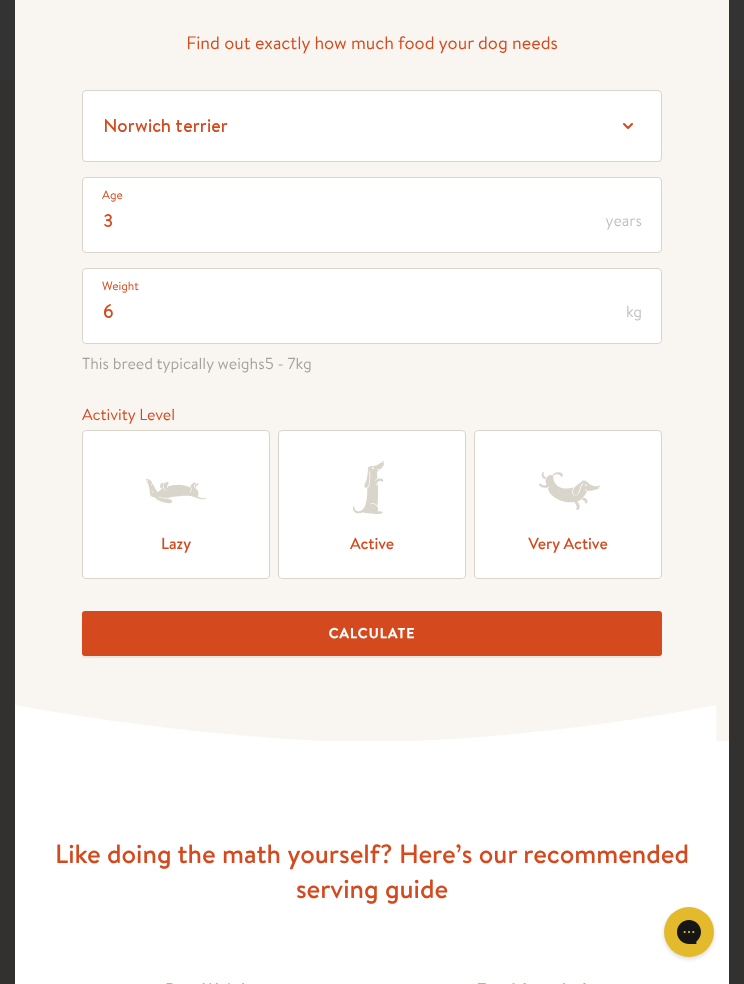 click 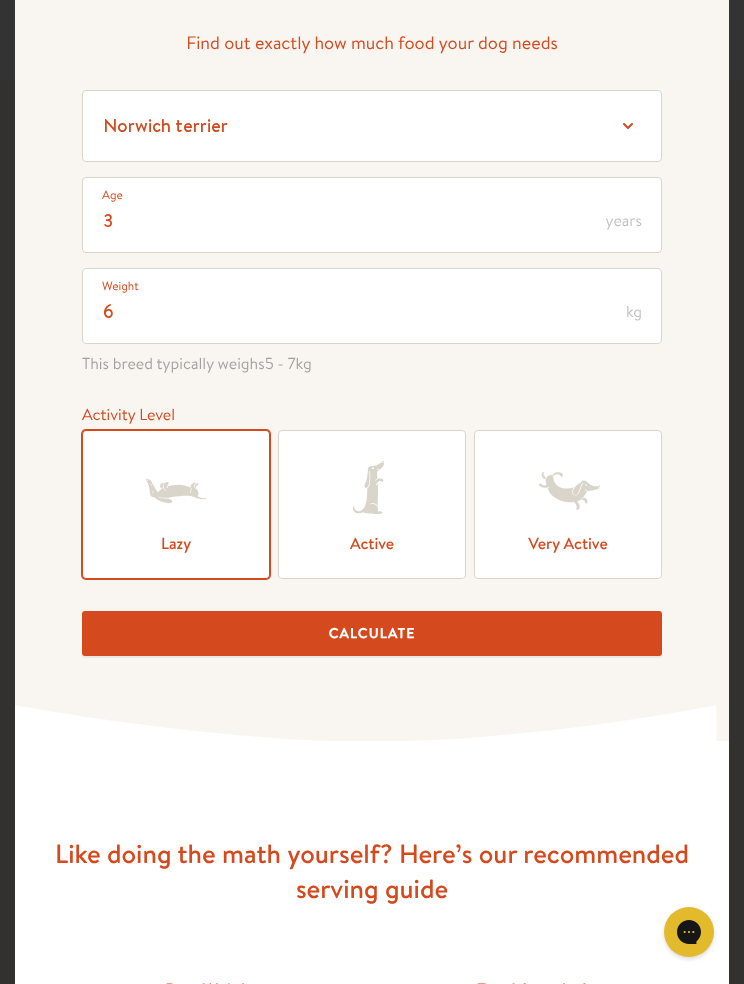 click on "Calculate" at bounding box center [372, 633] 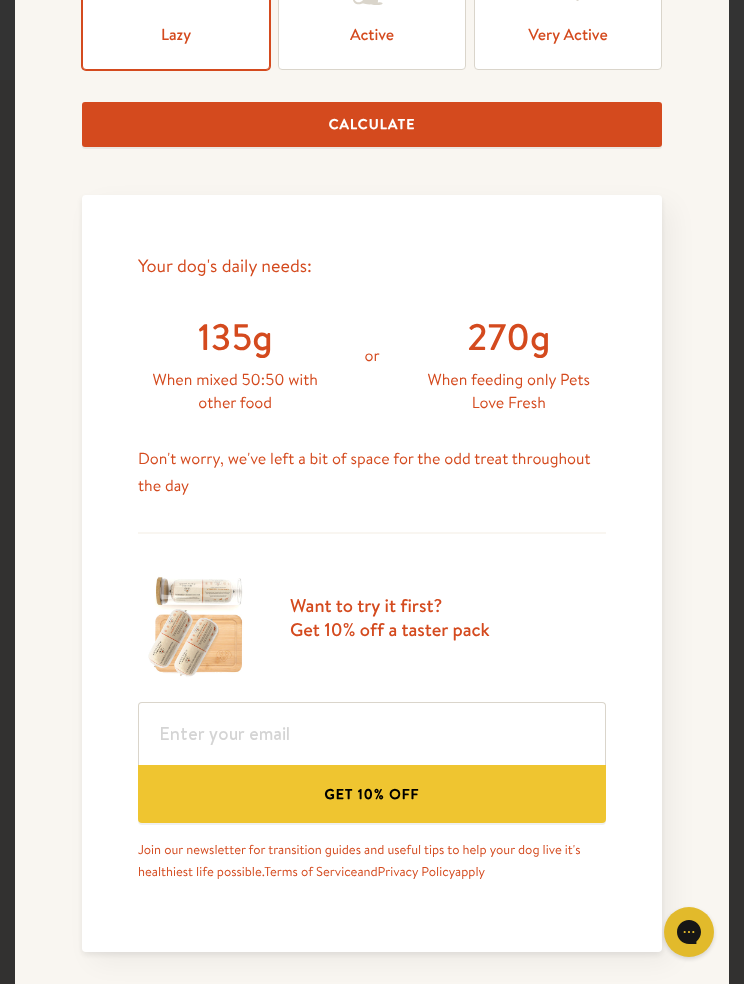scroll, scrollTop: 695, scrollLeft: 0, axis: vertical 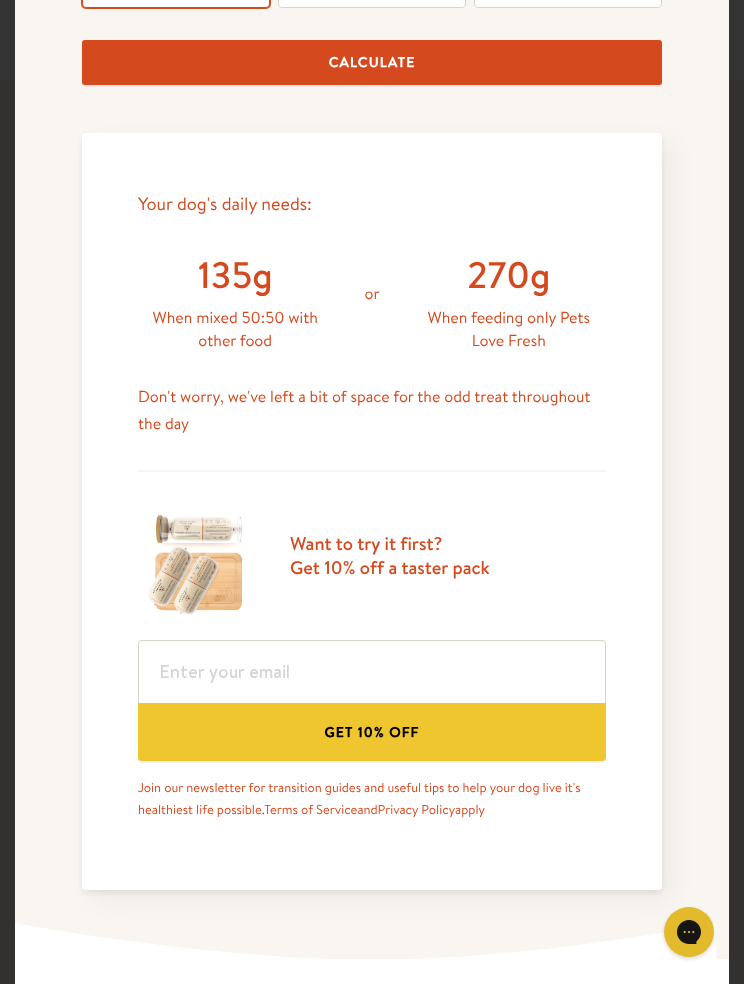 click on "Want to try it first?  Get 10% off a taster pack" at bounding box center [390, 555] 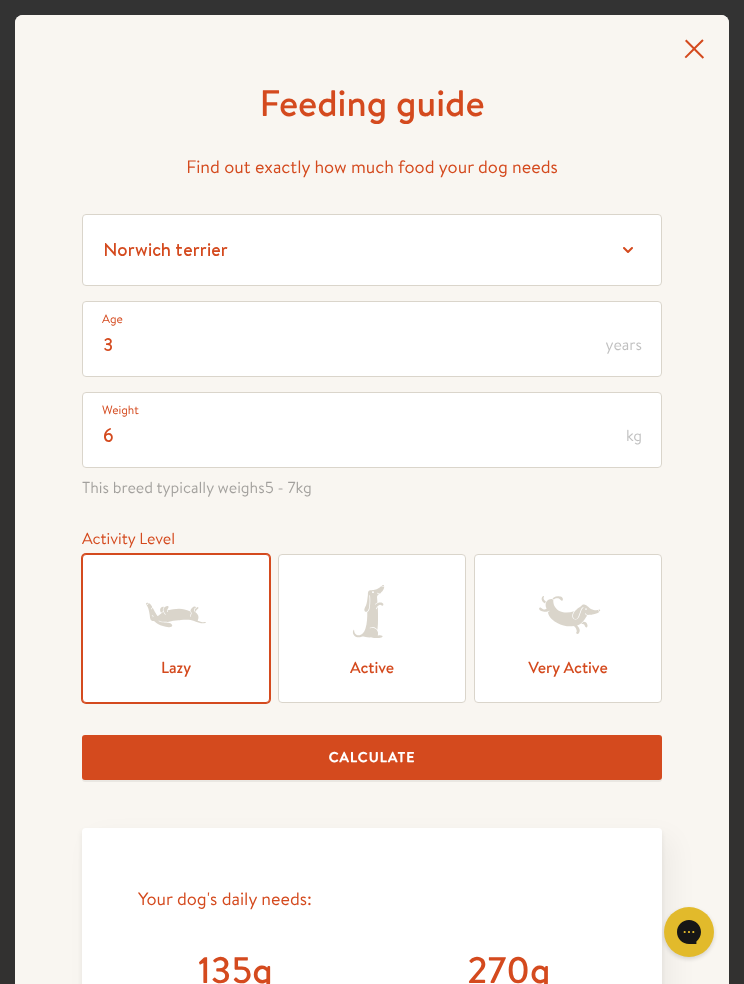 scroll, scrollTop: 0, scrollLeft: 0, axis: both 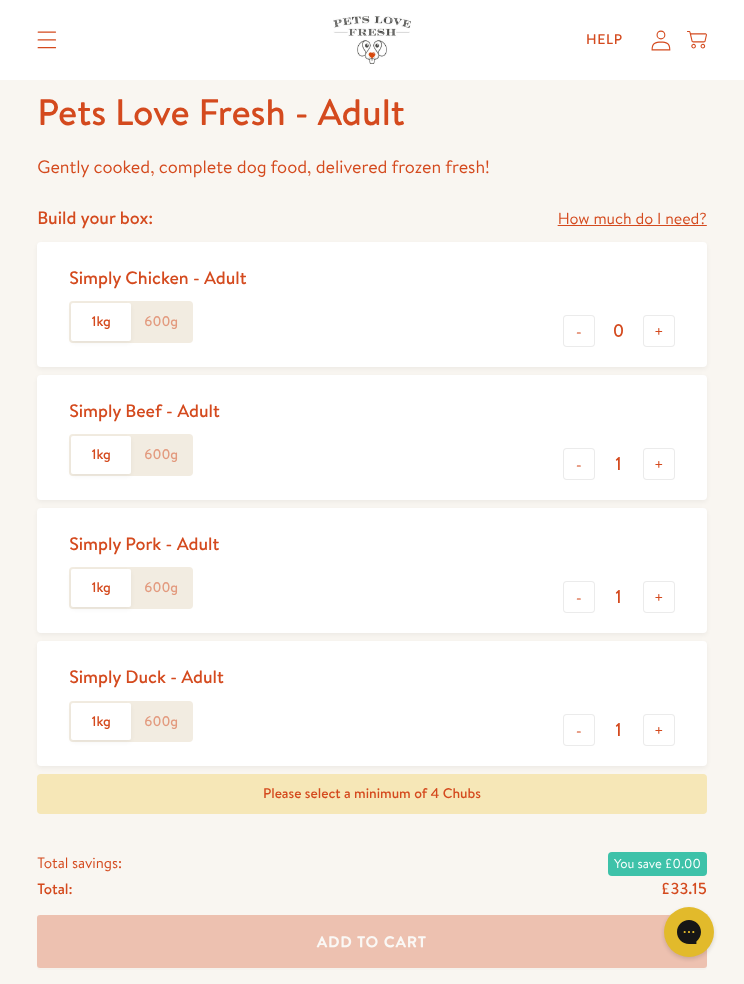 click 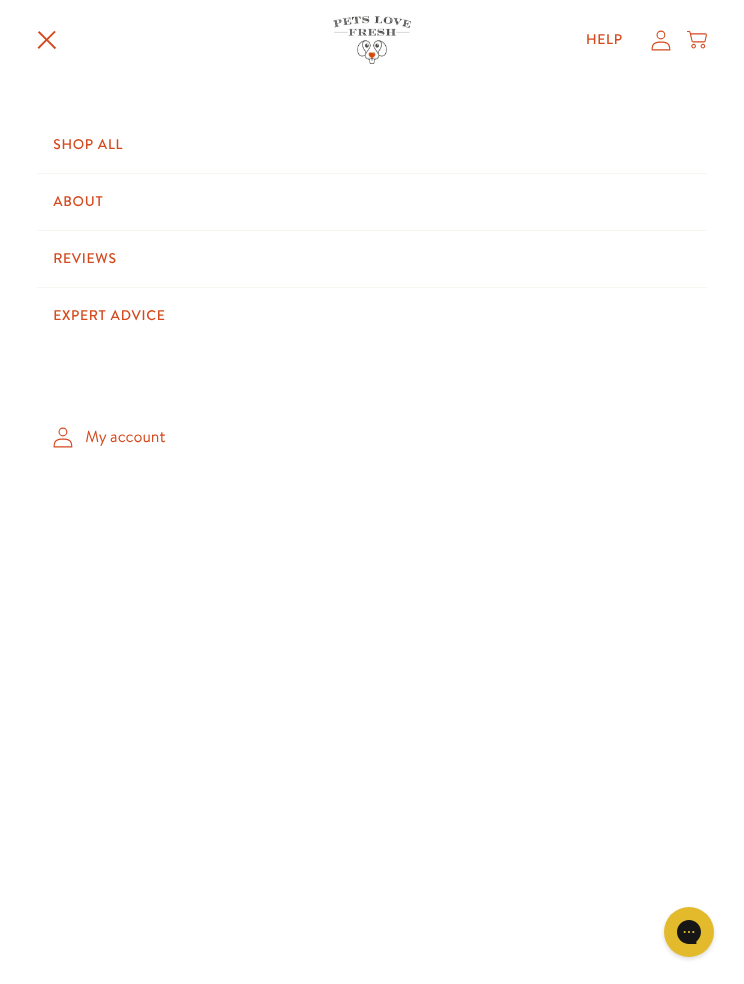 click on "About" at bounding box center [372, 202] 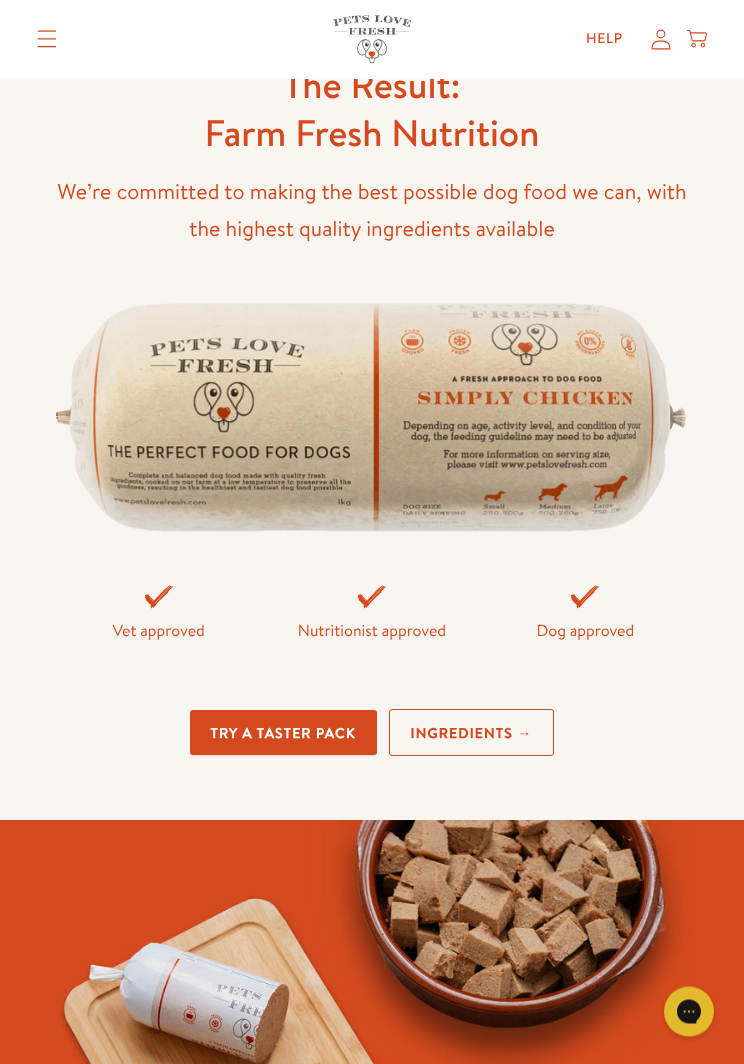 scroll, scrollTop: 5107, scrollLeft: 0, axis: vertical 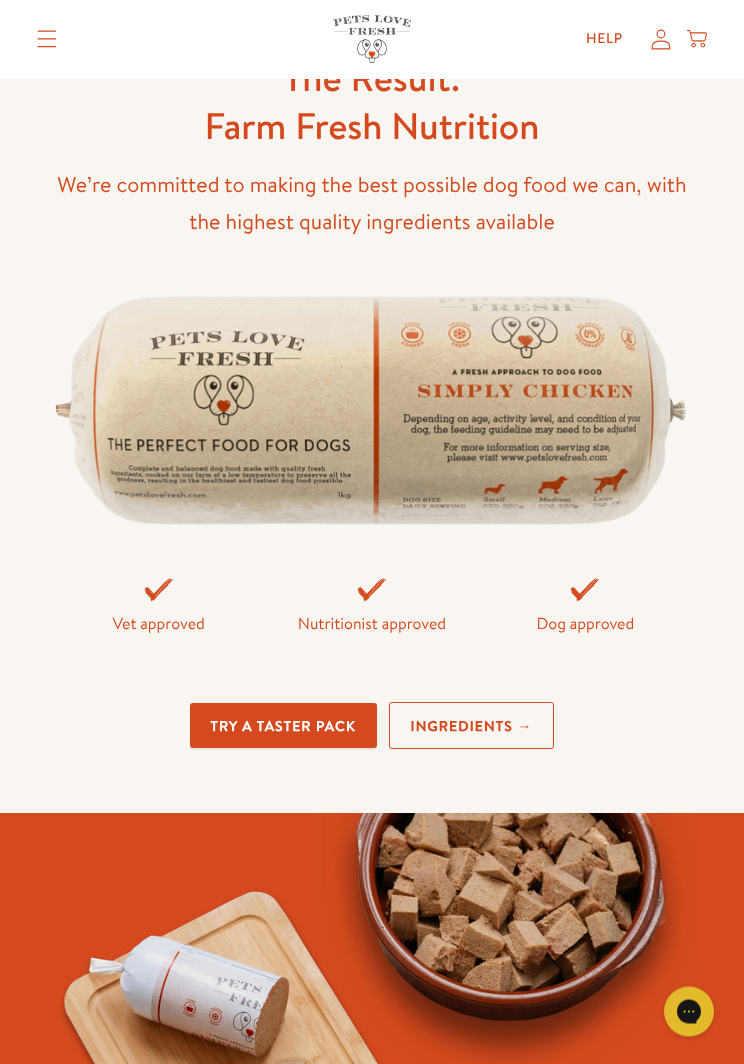 click on "Try a taster pack" at bounding box center (283, 726) 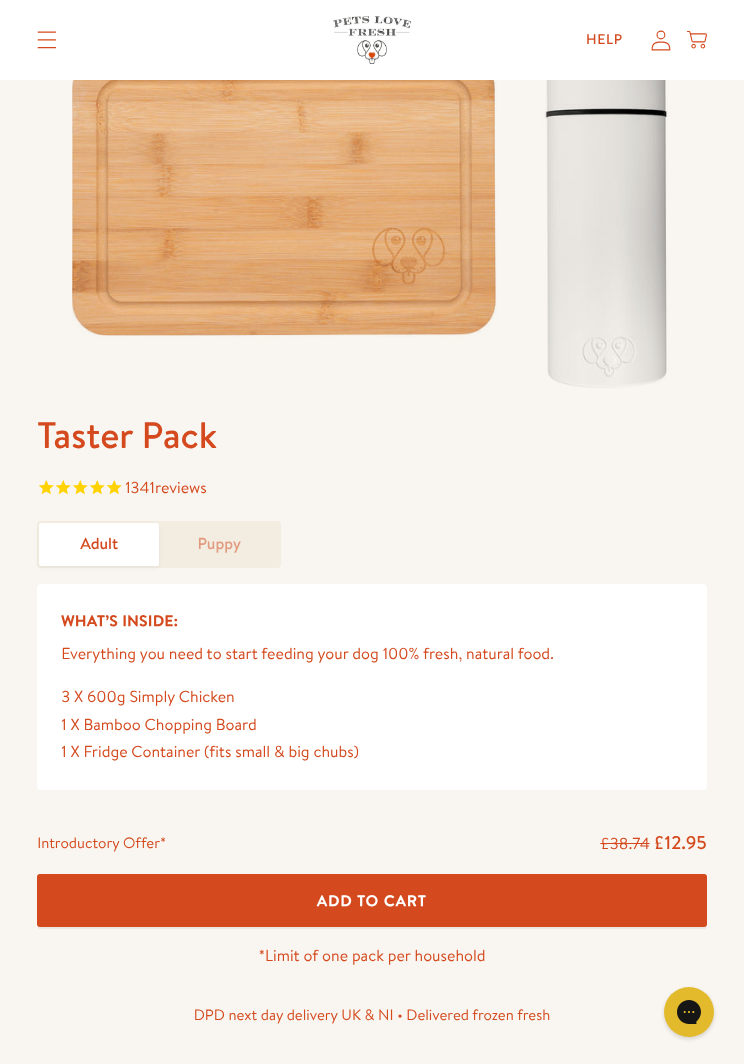 scroll, scrollTop: 356, scrollLeft: 0, axis: vertical 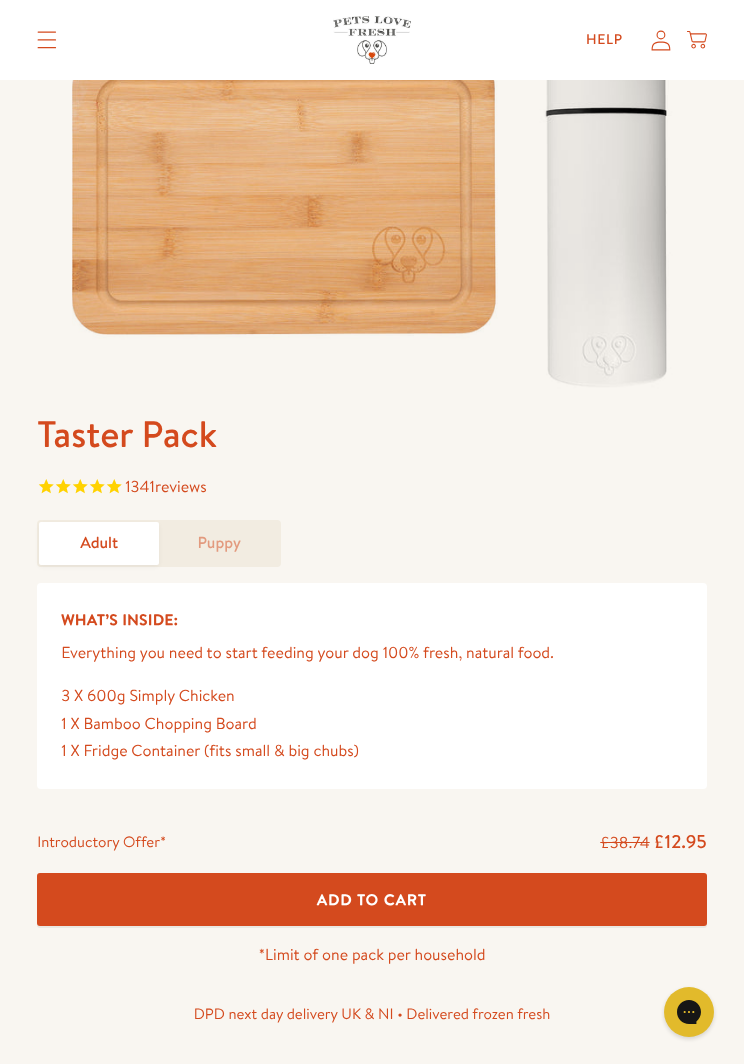 click on "Puppy" at bounding box center (219, 543) 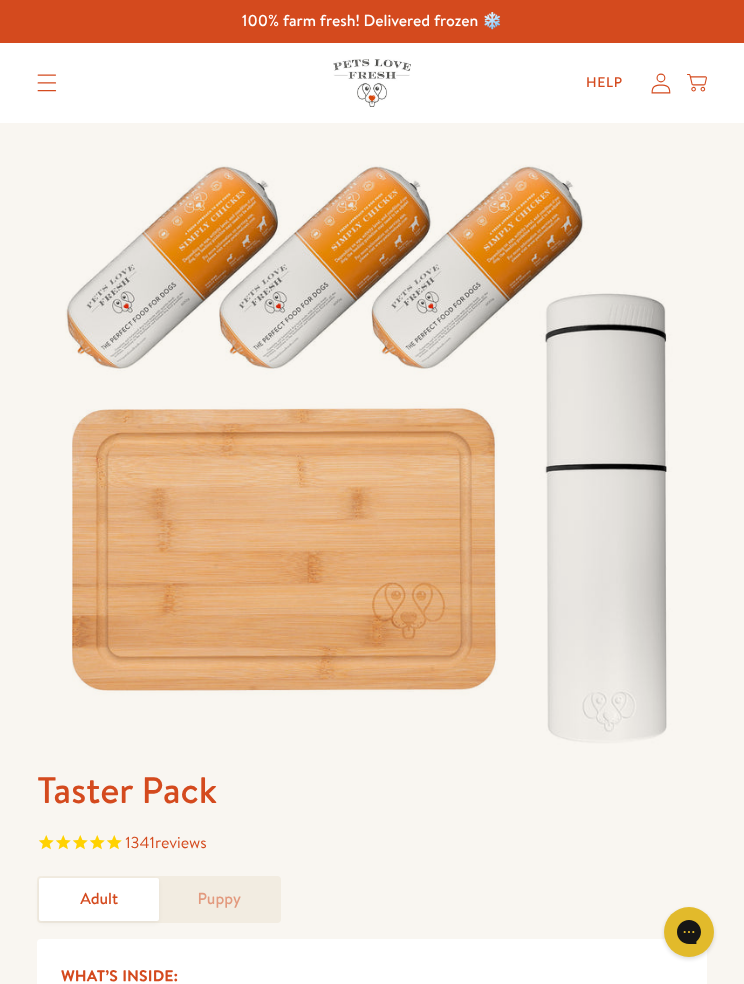 scroll, scrollTop: 436, scrollLeft: 0, axis: vertical 